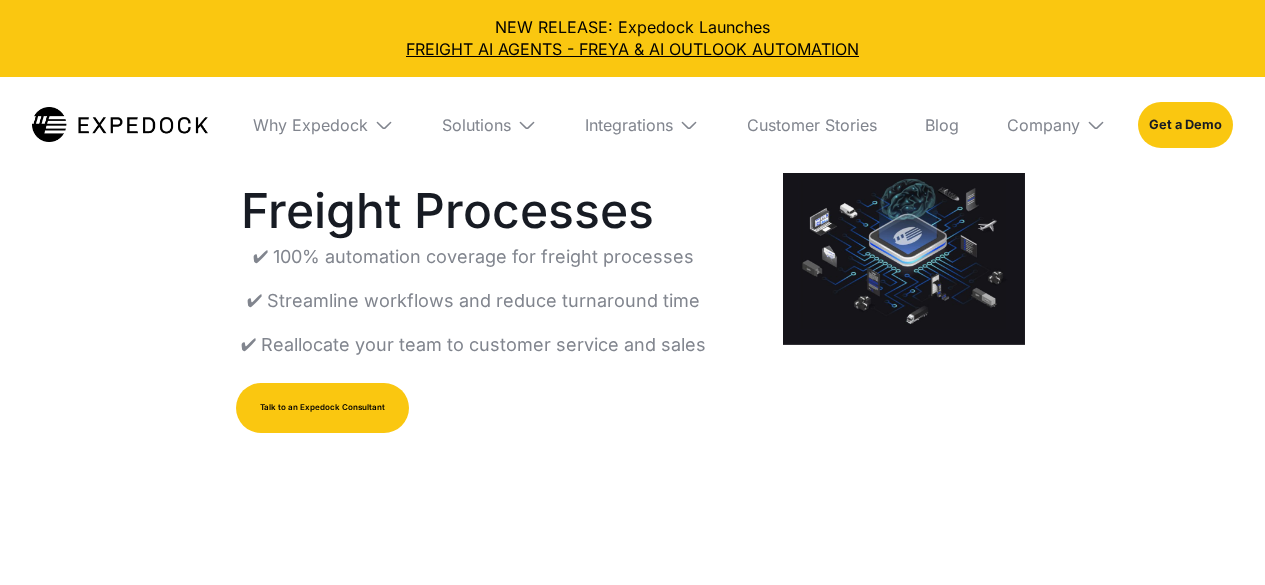 select 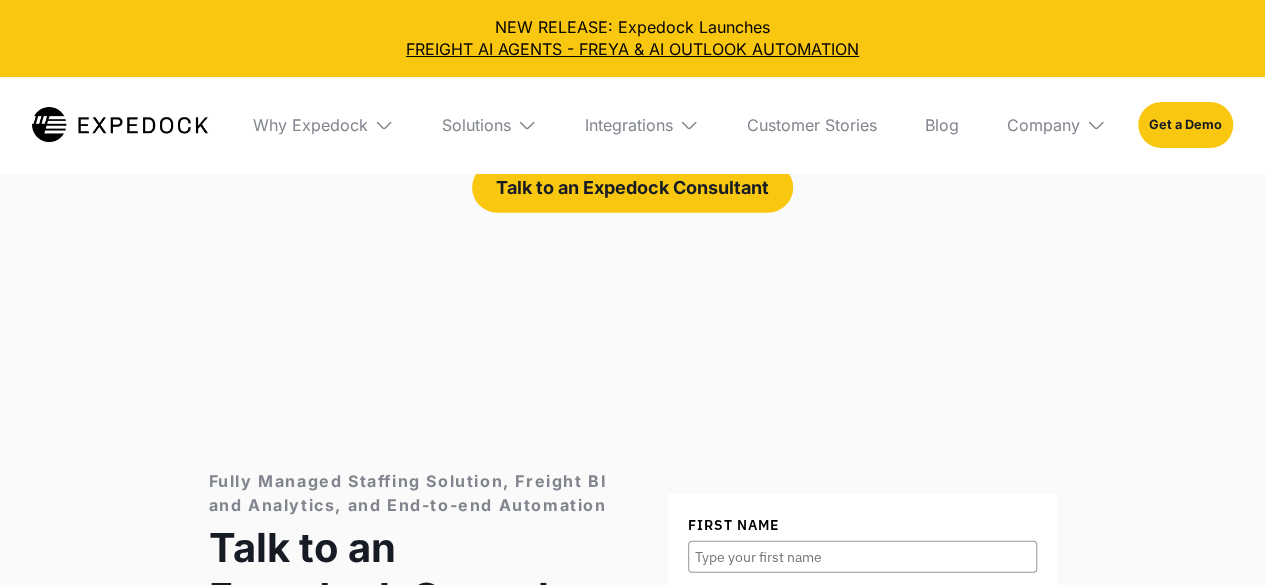 scroll, scrollTop: 0, scrollLeft: 0, axis: both 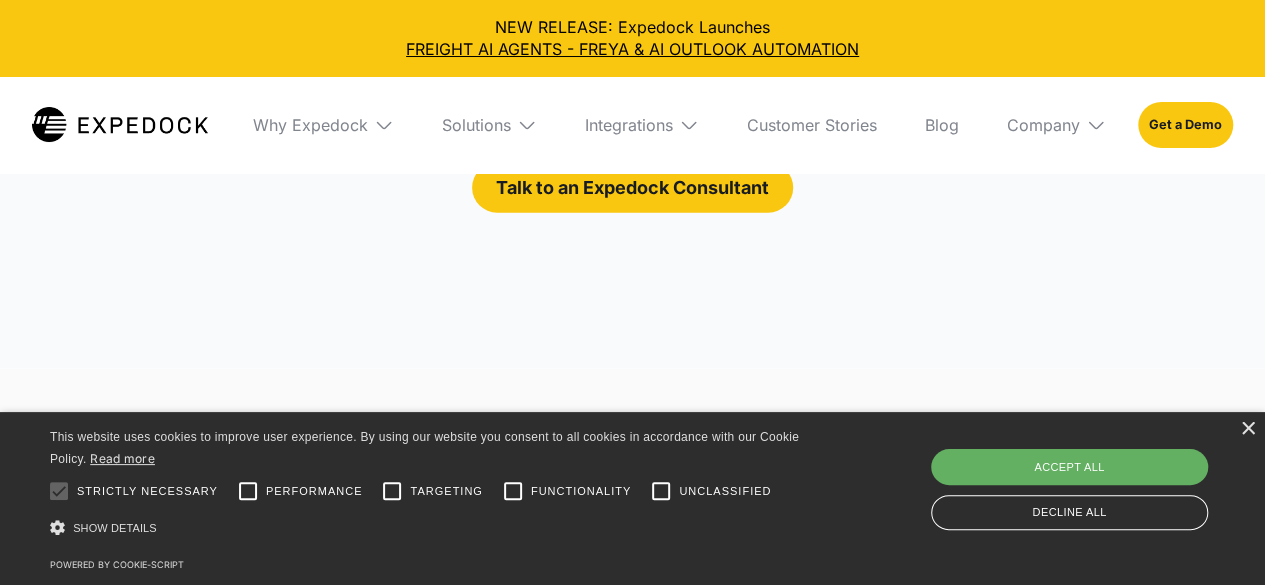 click on "Accept all" at bounding box center (1069, 467) 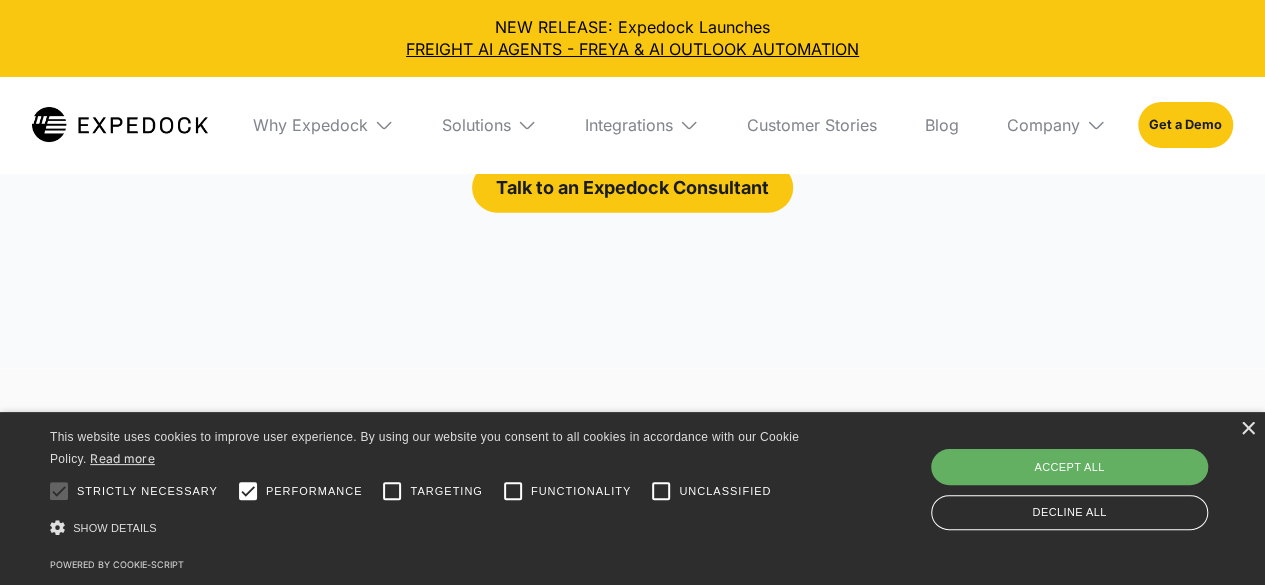 checkbox on "true" 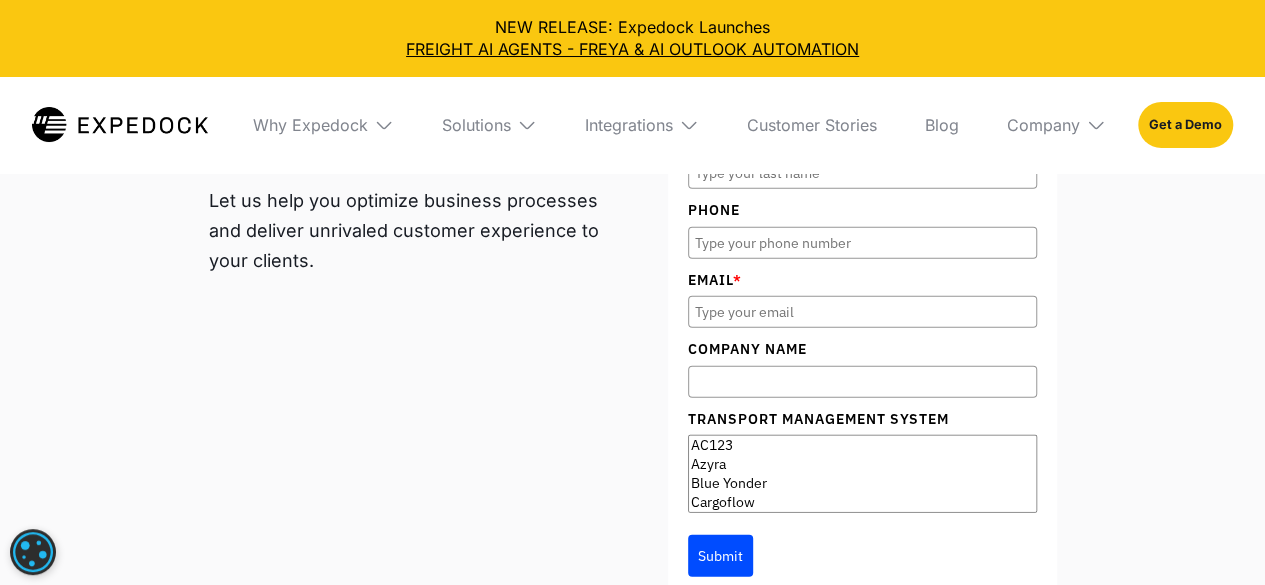 scroll, scrollTop: 6546, scrollLeft: 0, axis: vertical 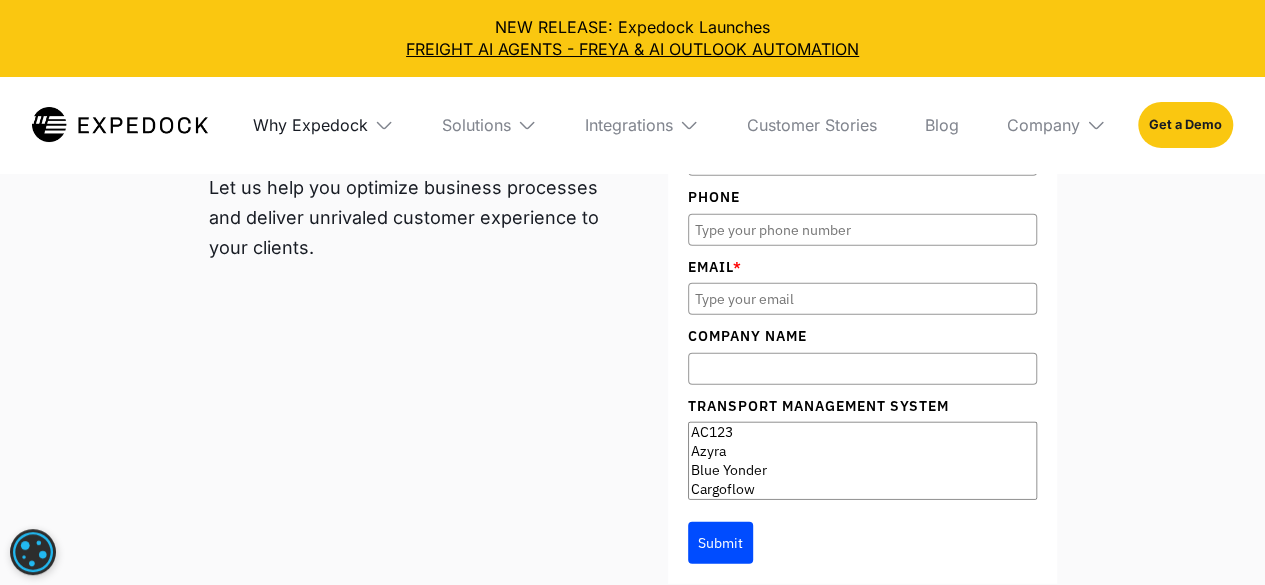 click on "Why Expedock" at bounding box center [310, 125] 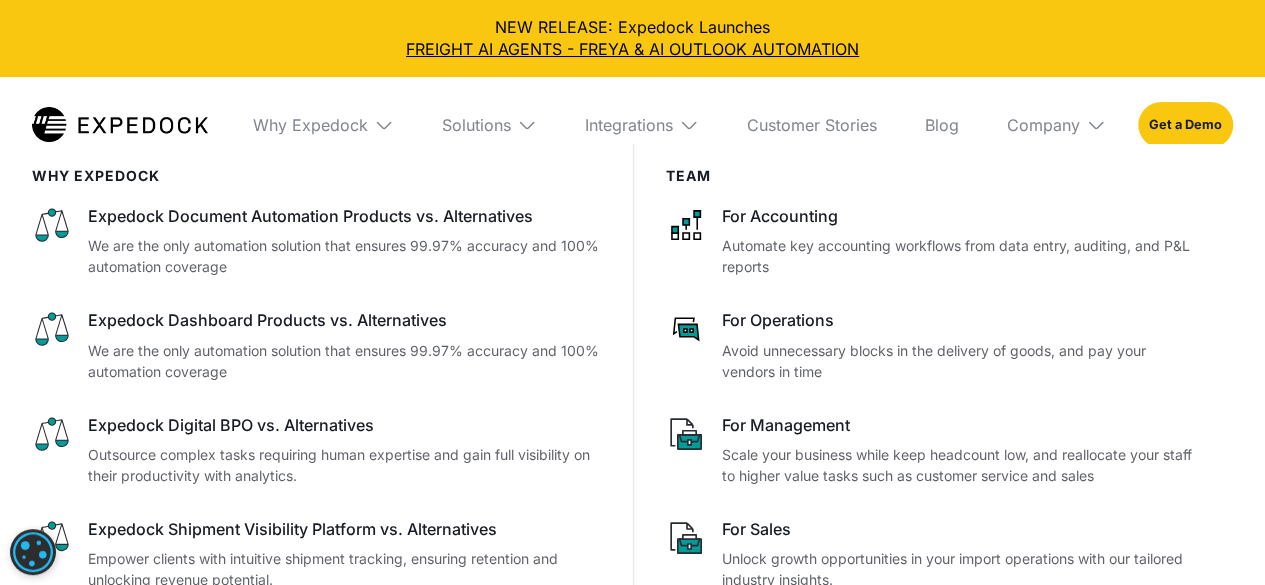 scroll, scrollTop: 6708, scrollLeft: 0, axis: vertical 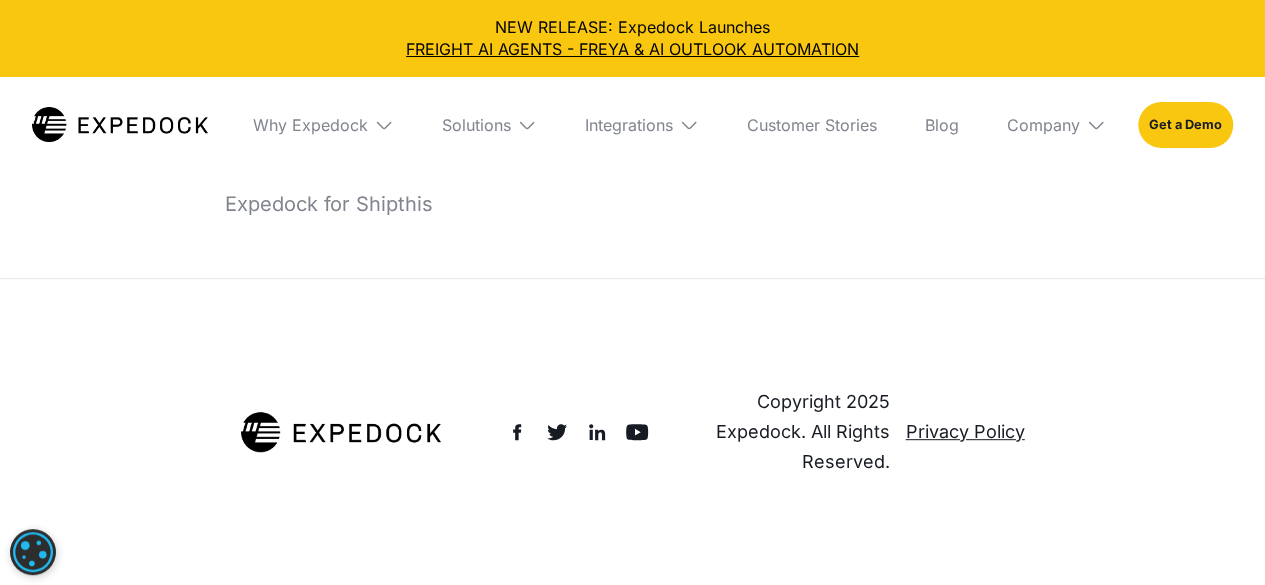 click on "Expedock for Cargowise" at bounding box center [329, 20] 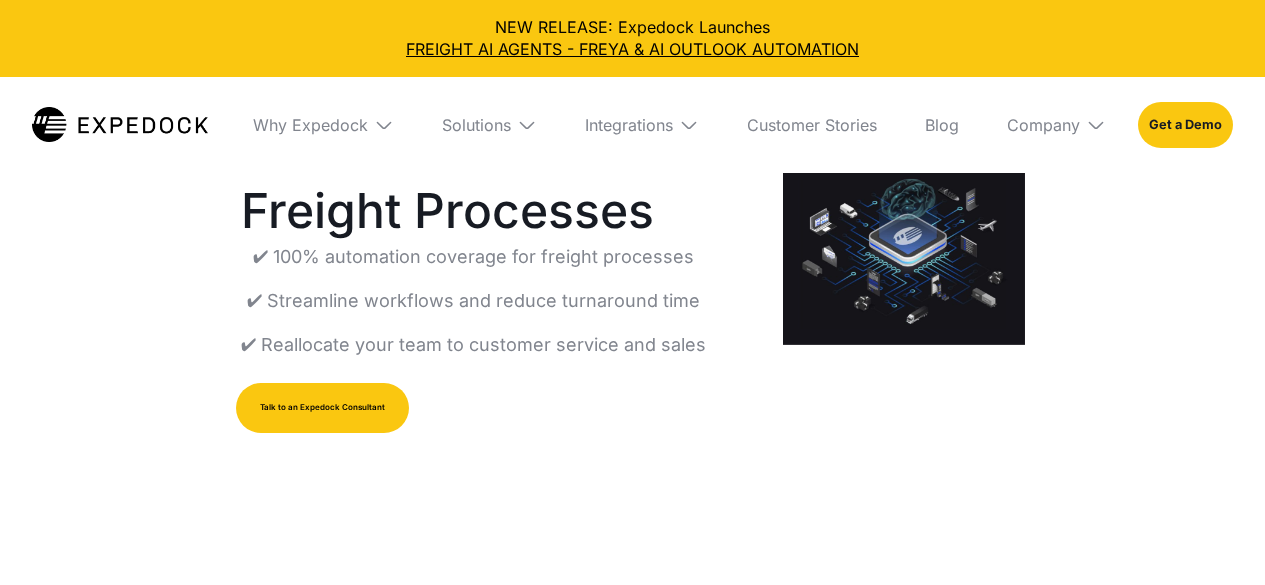 select 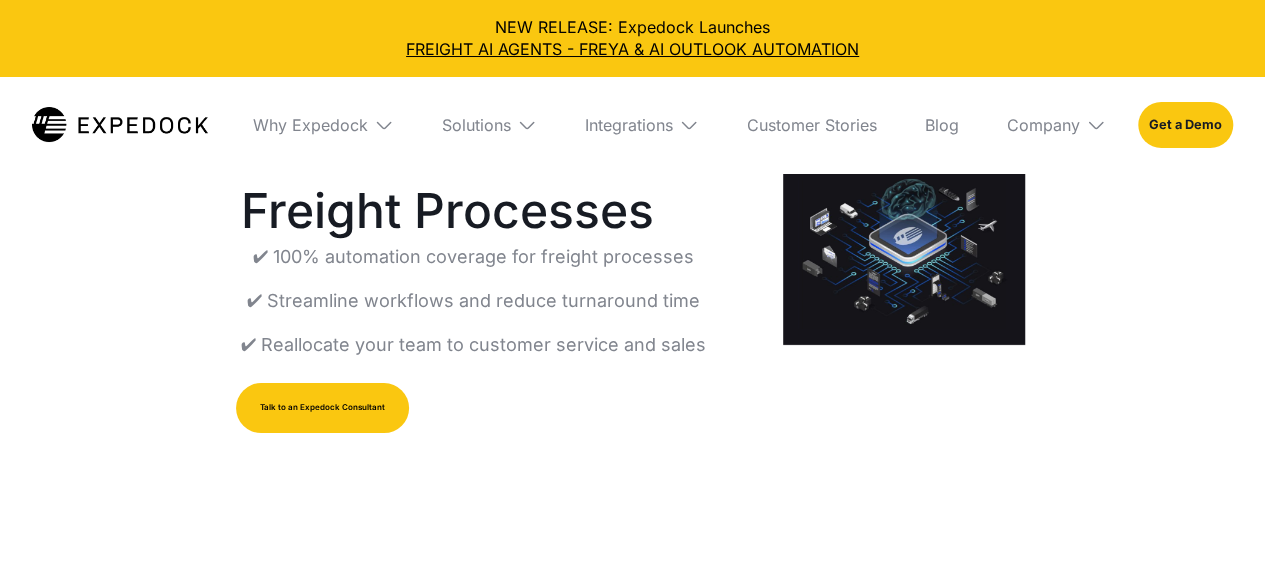scroll, scrollTop: 0, scrollLeft: 0, axis: both 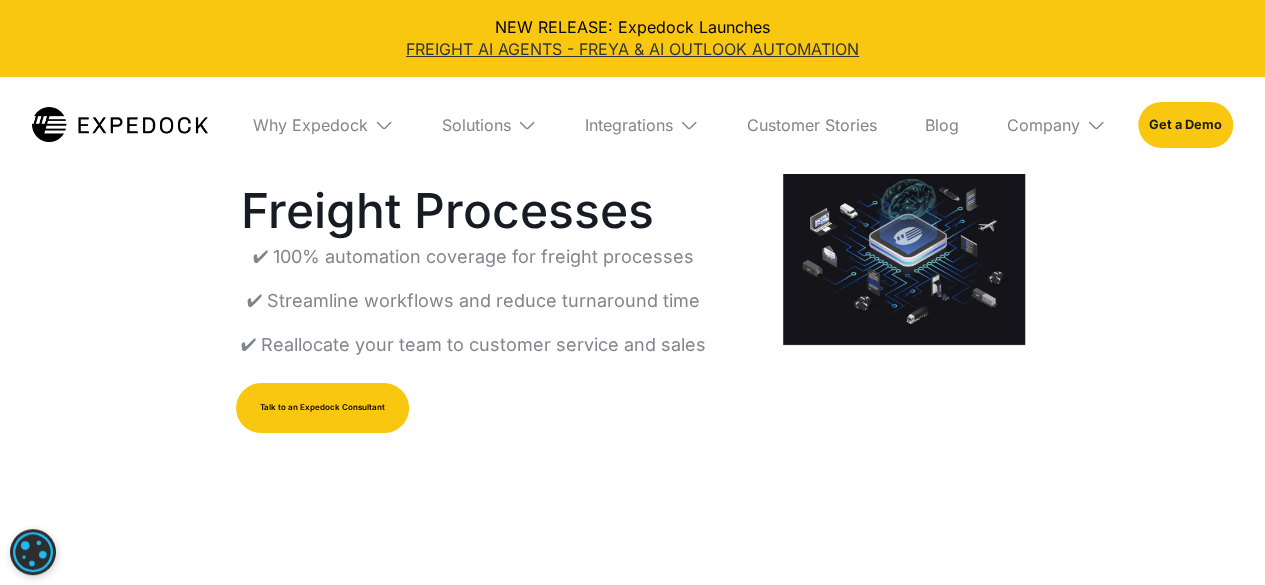 click on "FREIGHT AI AGENTS - FREYA & AI OUTLOOK AUTOMATION" at bounding box center [632, 49] 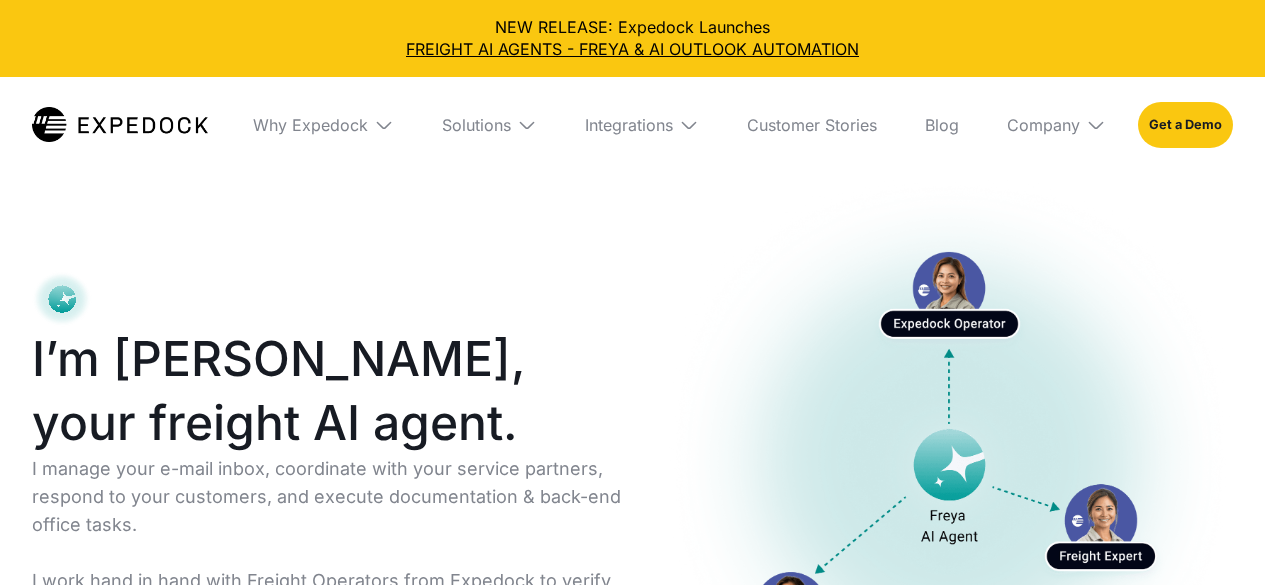 select 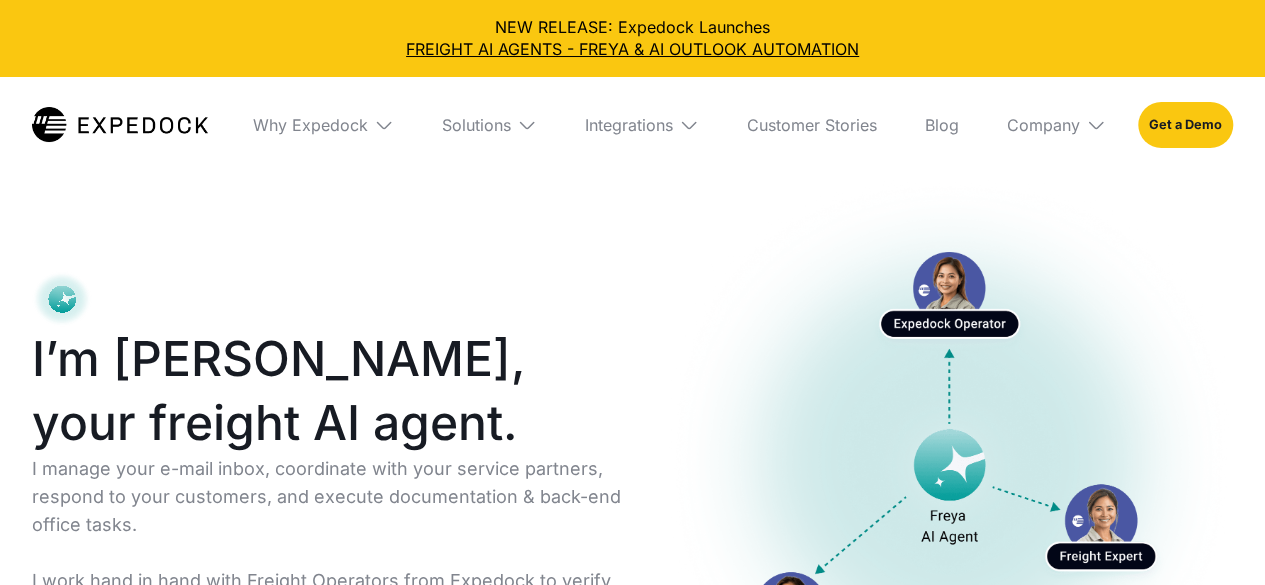 scroll, scrollTop: 0, scrollLeft: 0, axis: both 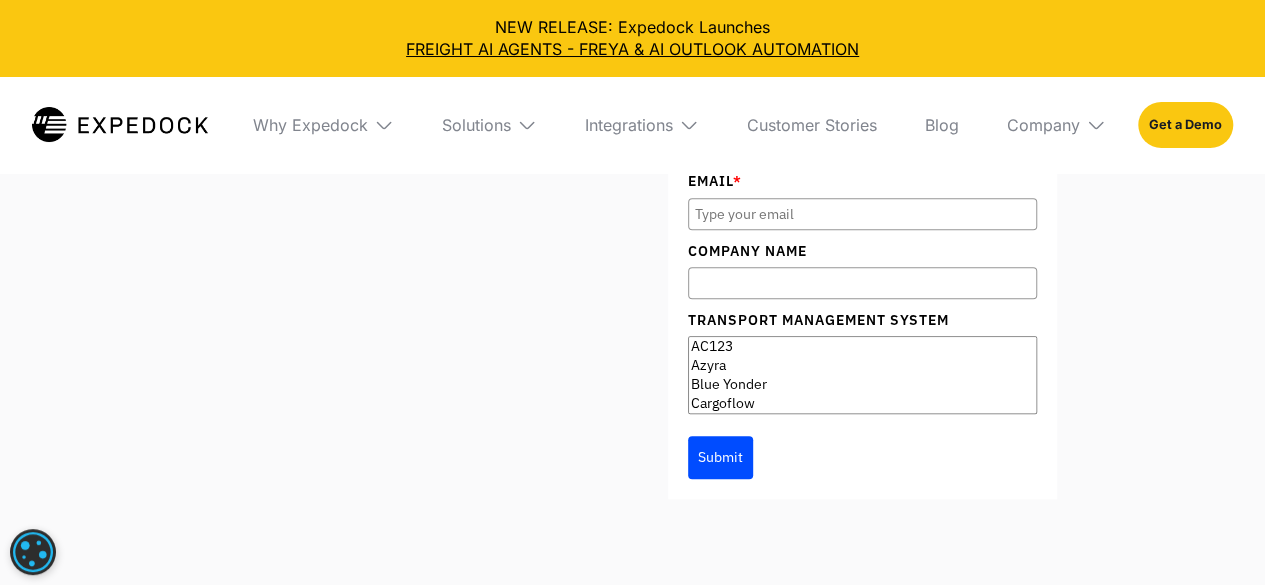 click on "Expedock vs. Alternatives" at bounding box center (329, 732) 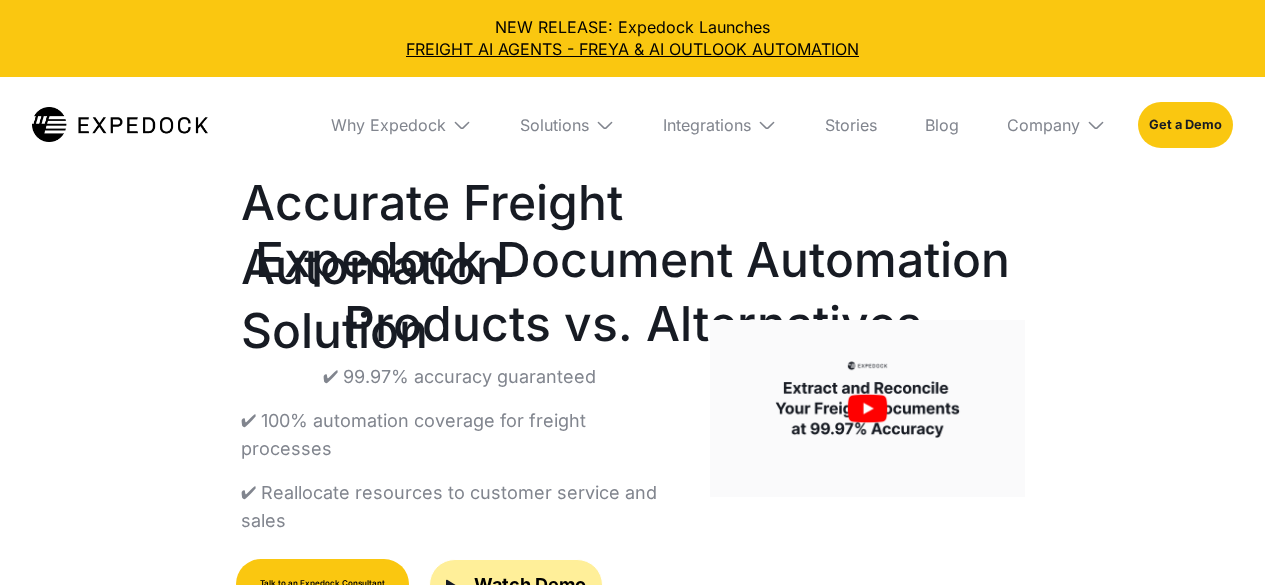 select 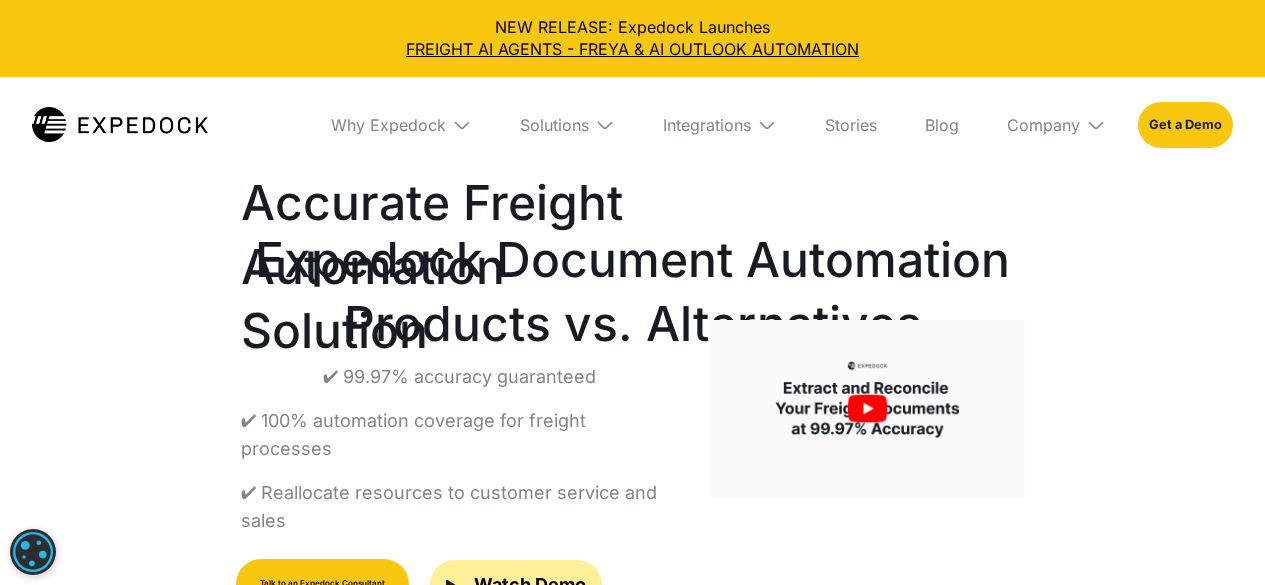 scroll, scrollTop: 0, scrollLeft: 0, axis: both 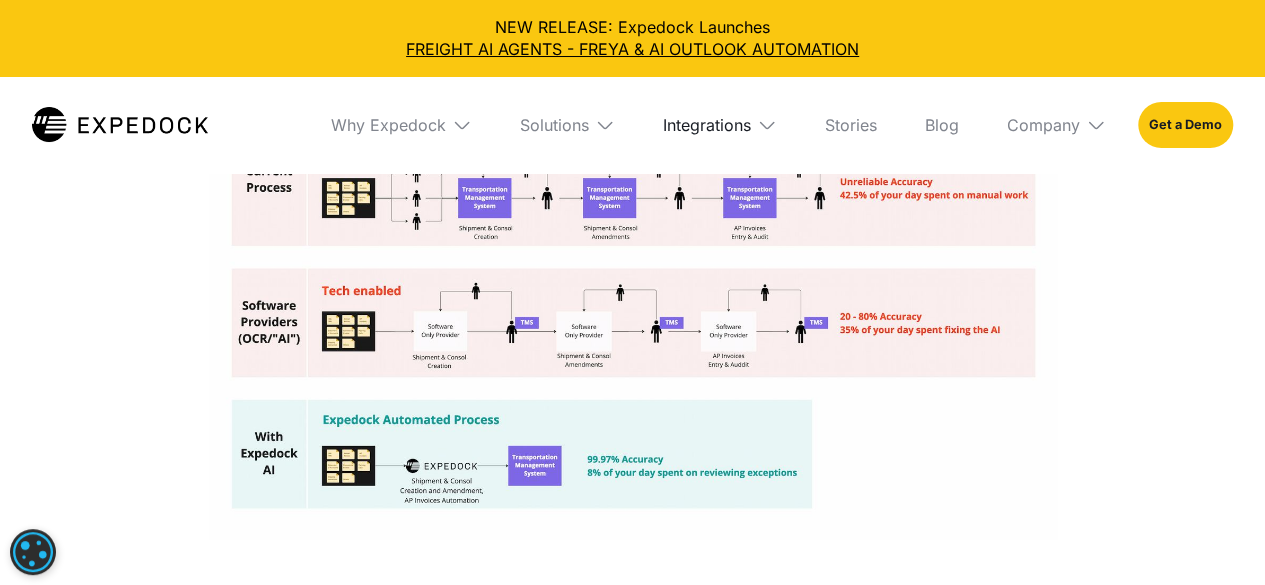 click on "Integrations" at bounding box center [707, 125] 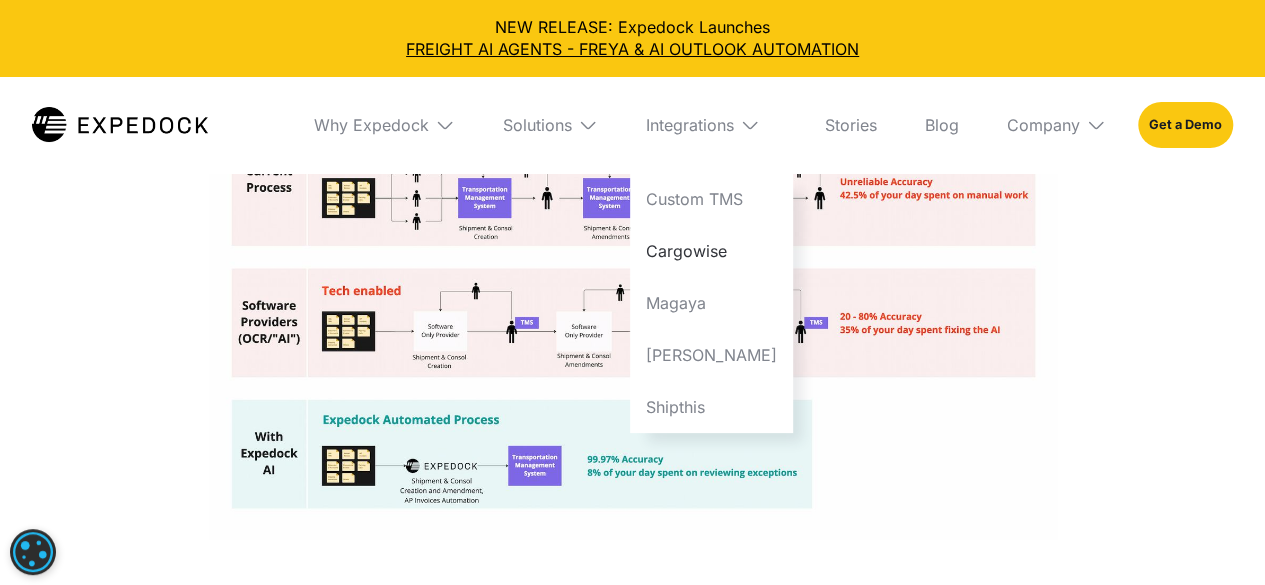 click on "Cargowise" at bounding box center (711, 251) 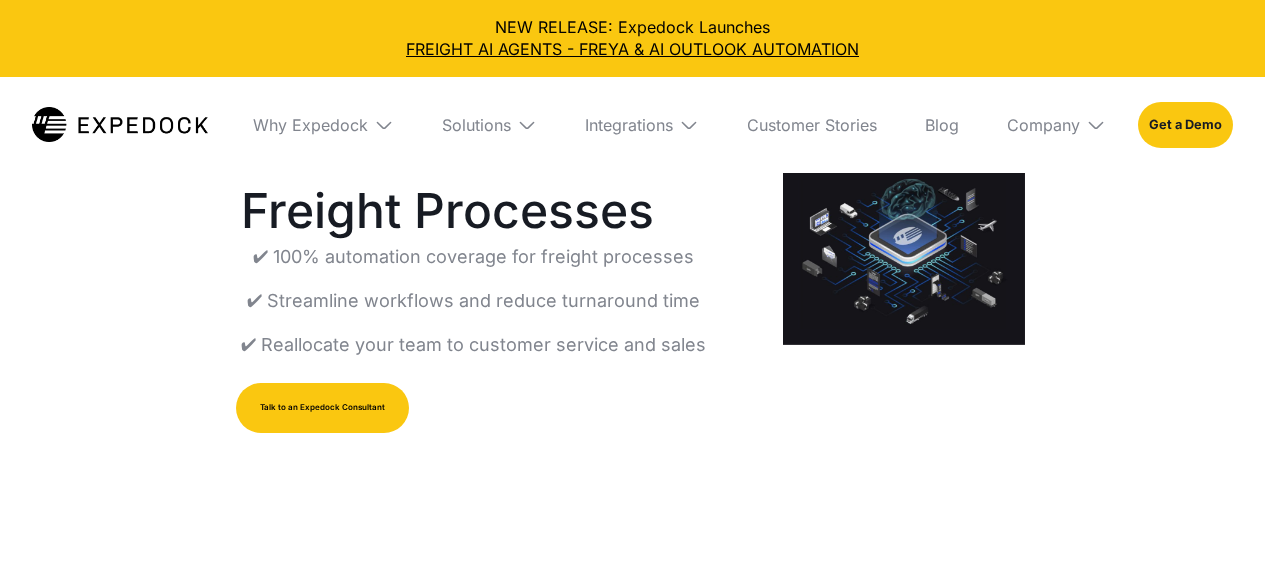 select 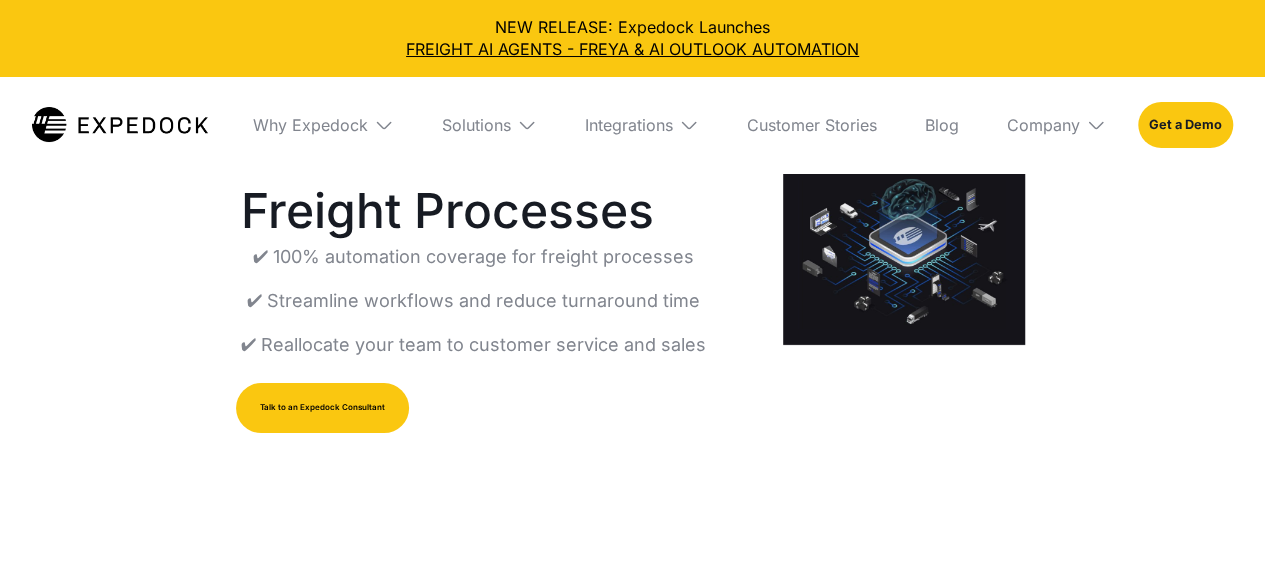 scroll, scrollTop: 0, scrollLeft: 0, axis: both 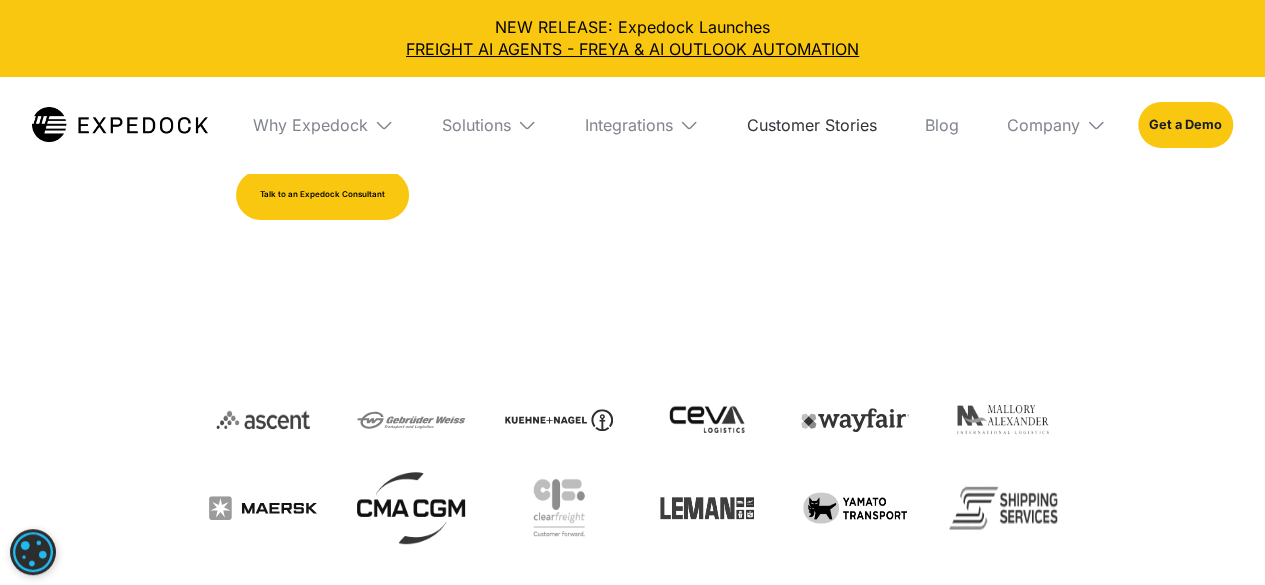 click on "Customer Stories" at bounding box center [812, 125] 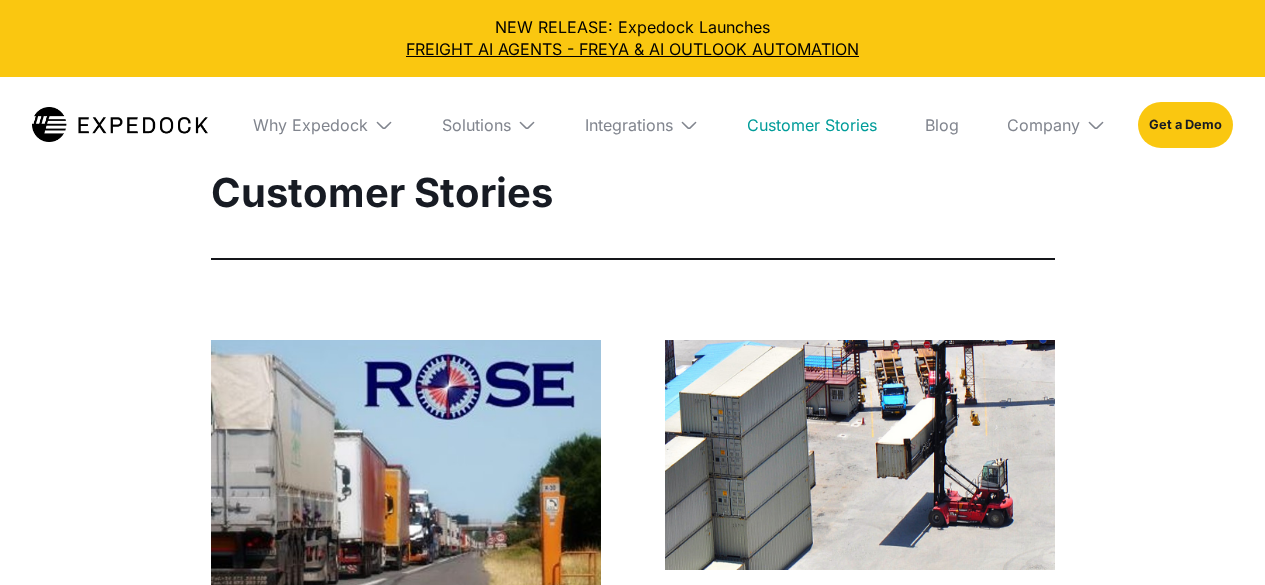 select 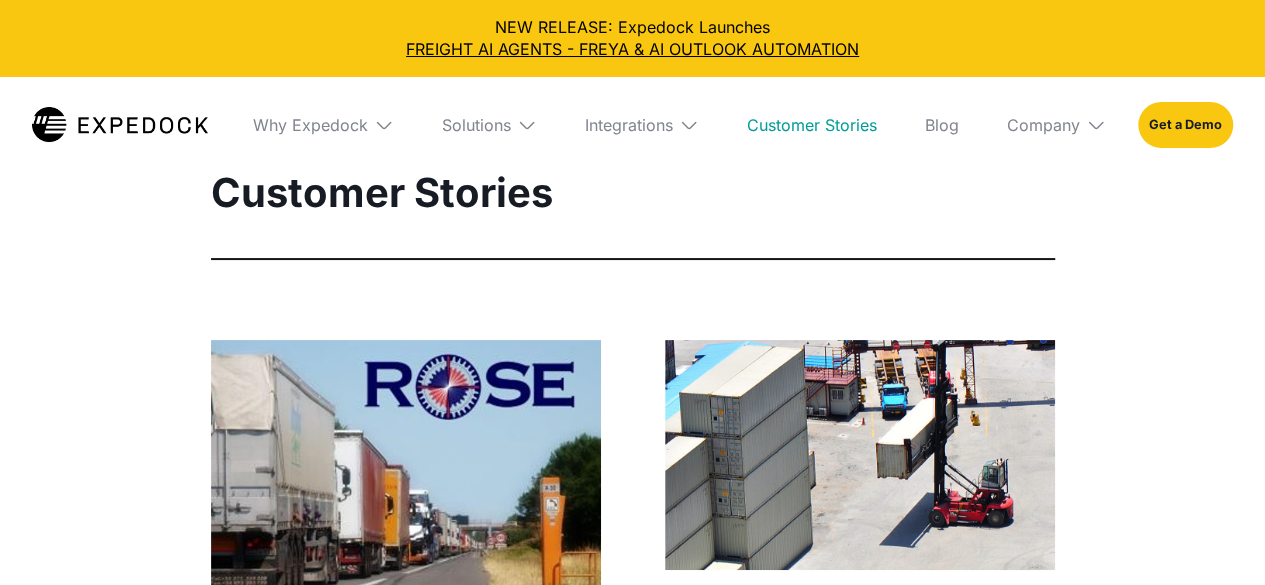 scroll, scrollTop: 0, scrollLeft: 0, axis: both 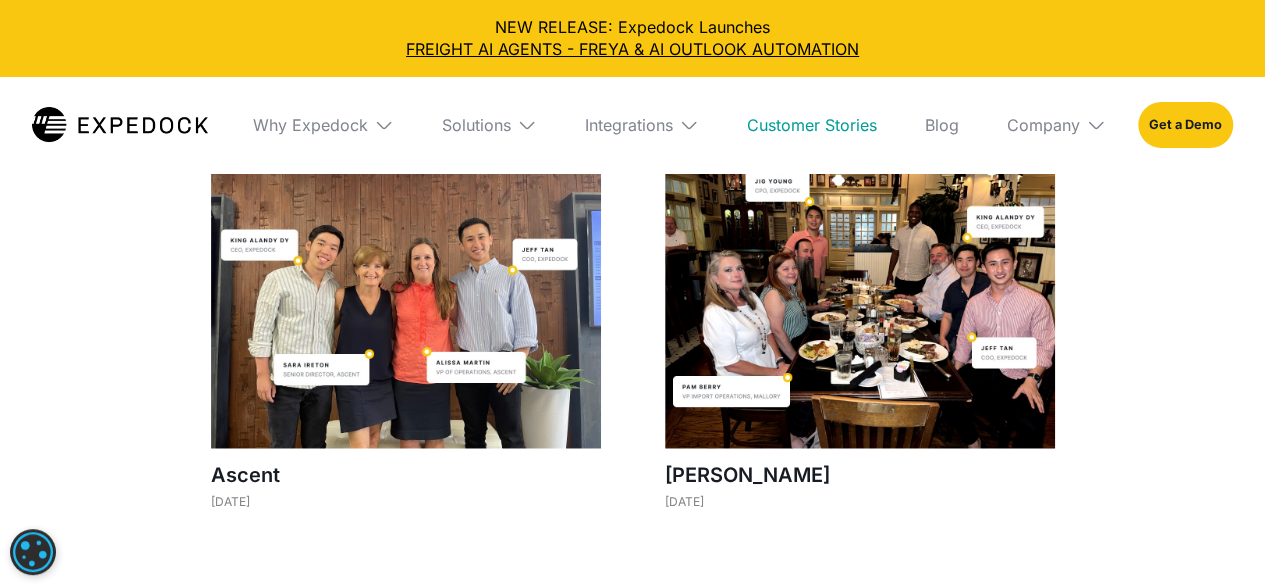 click at bounding box center [860, 302] 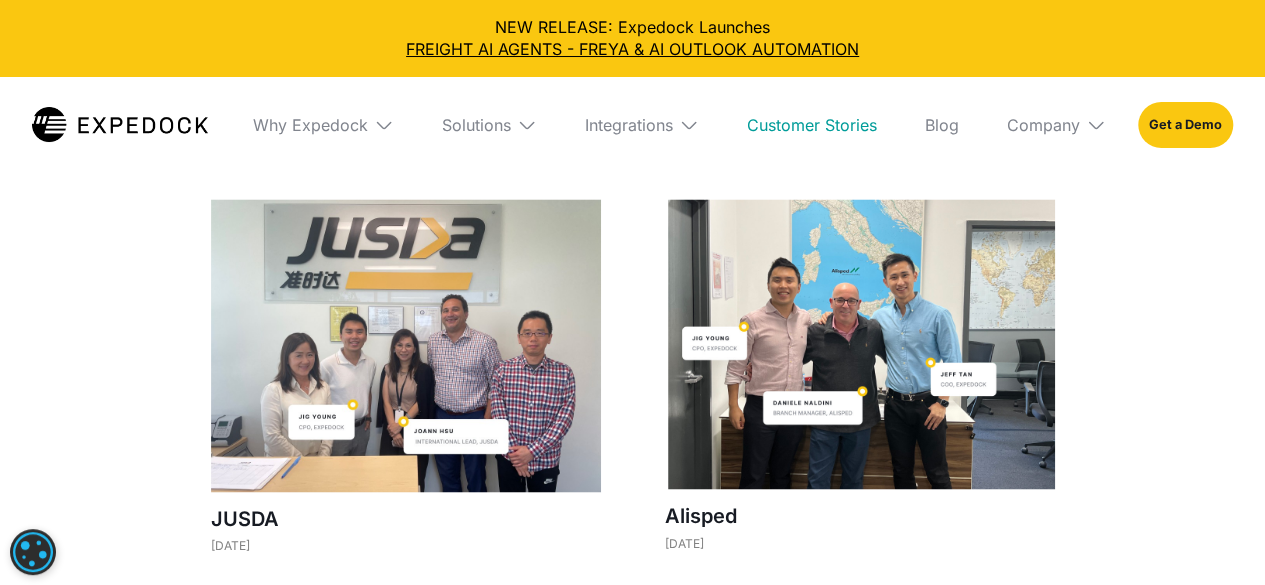 scroll, scrollTop: 1501, scrollLeft: 0, axis: vertical 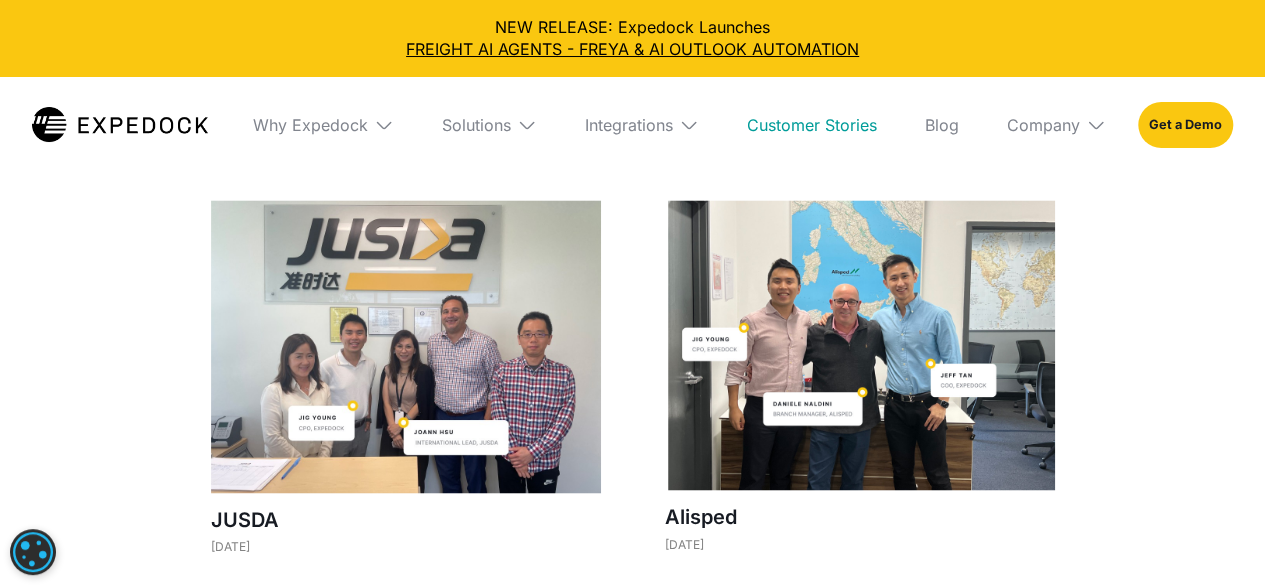 click at bounding box center [860, 345] 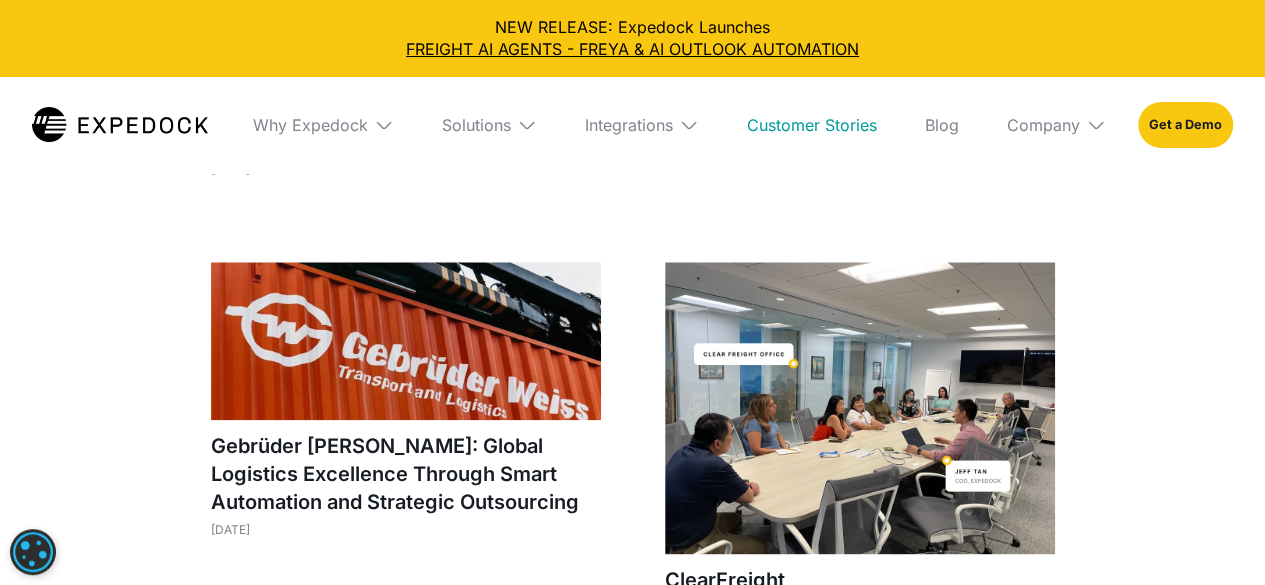 scroll, scrollTop: 968, scrollLeft: 0, axis: vertical 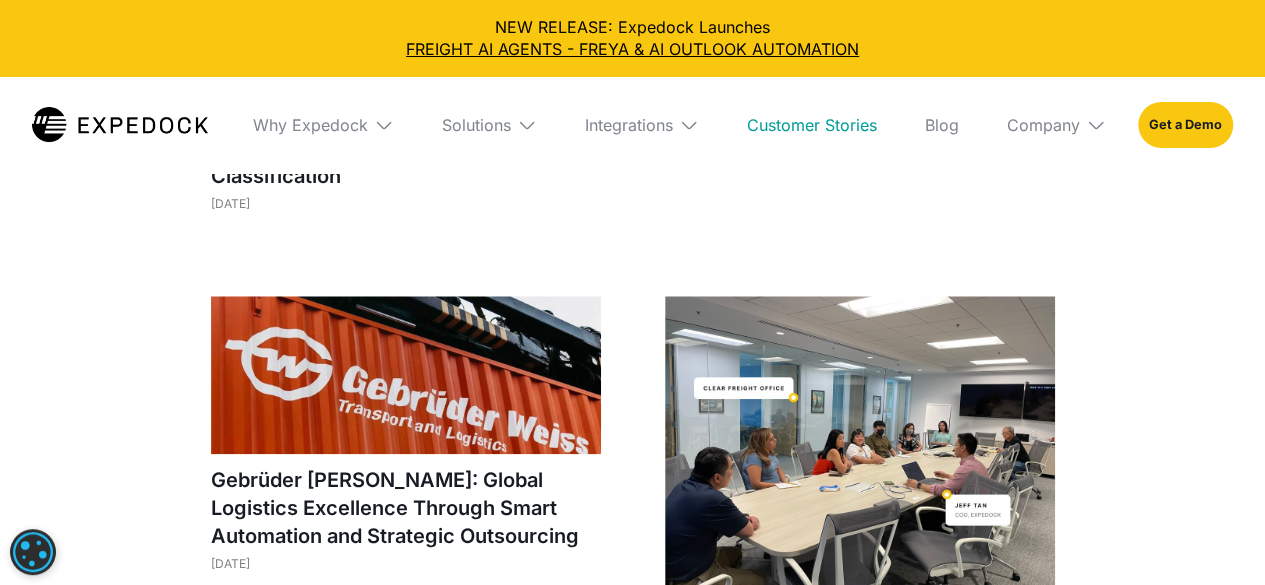 click at bounding box center [406, 375] 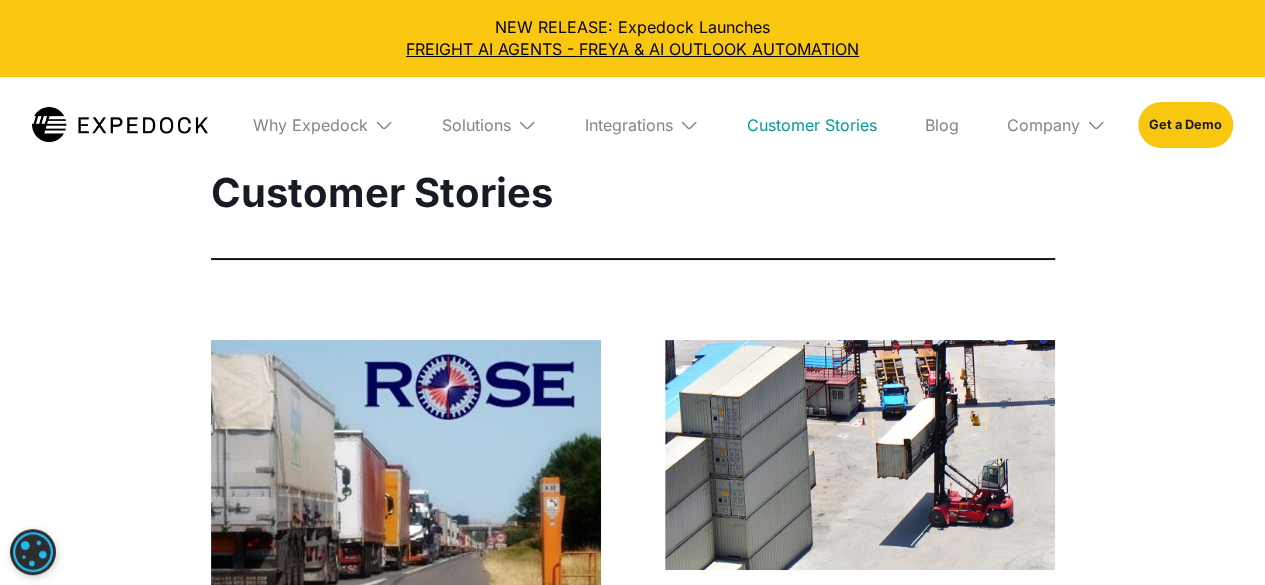 scroll, scrollTop: 0, scrollLeft: 0, axis: both 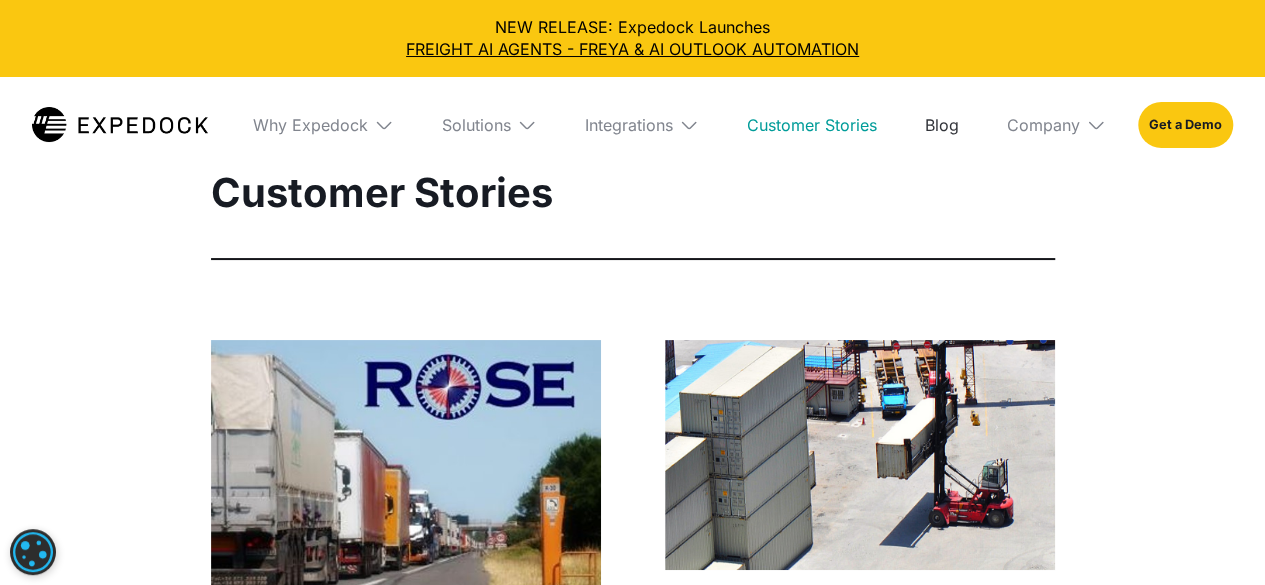 click on "Blog" at bounding box center [942, 125] 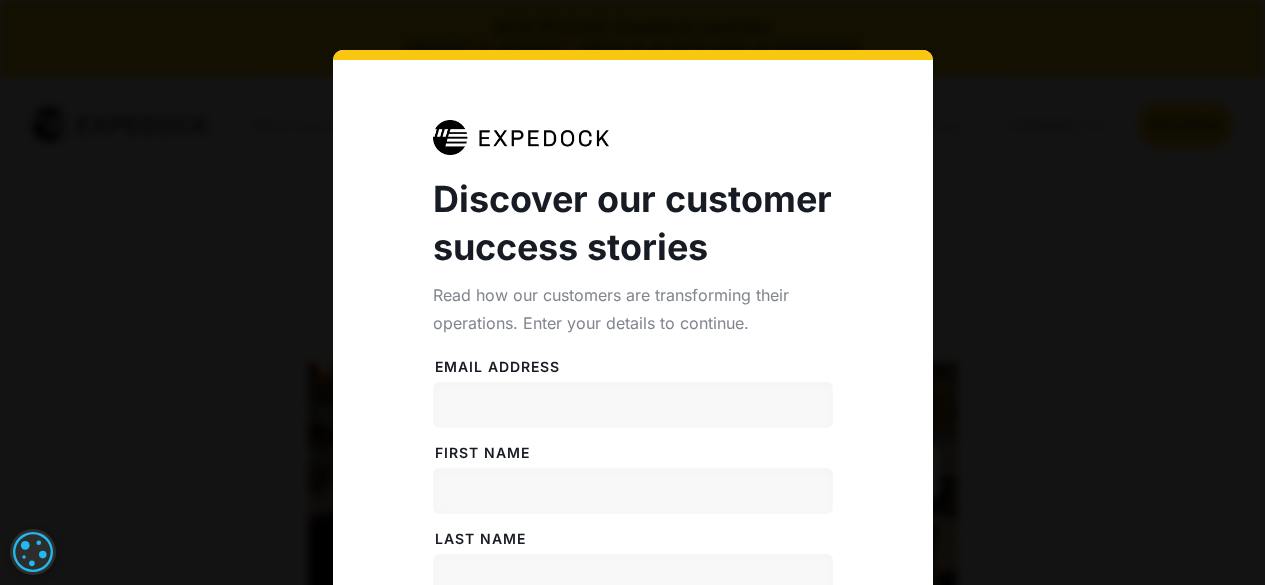 select 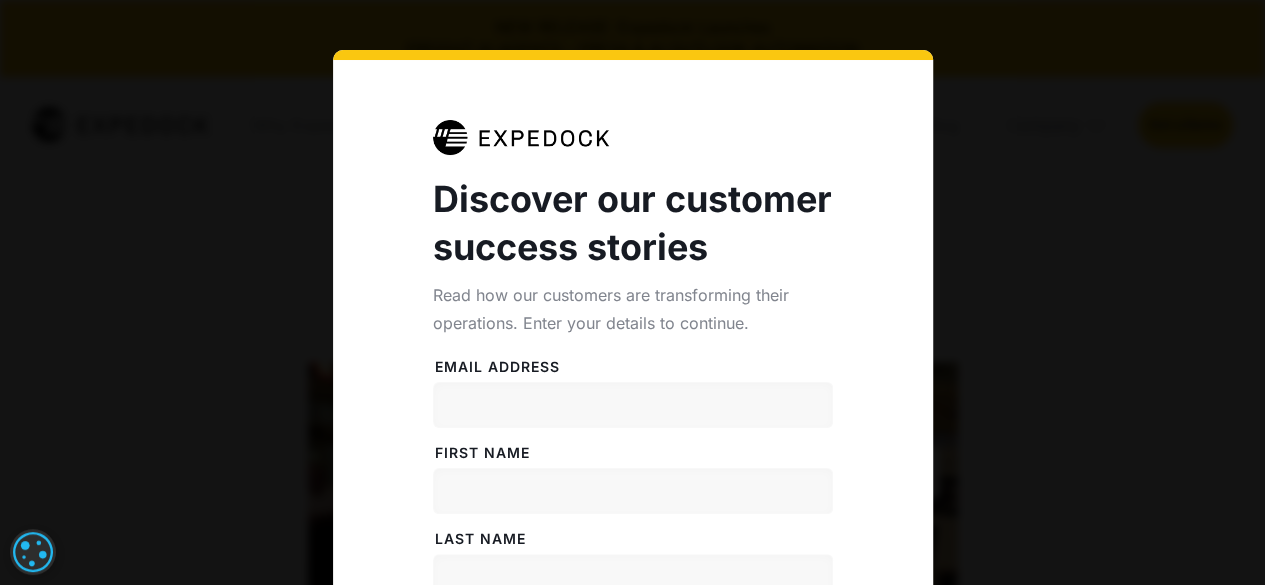 scroll, scrollTop: 0, scrollLeft: 0, axis: both 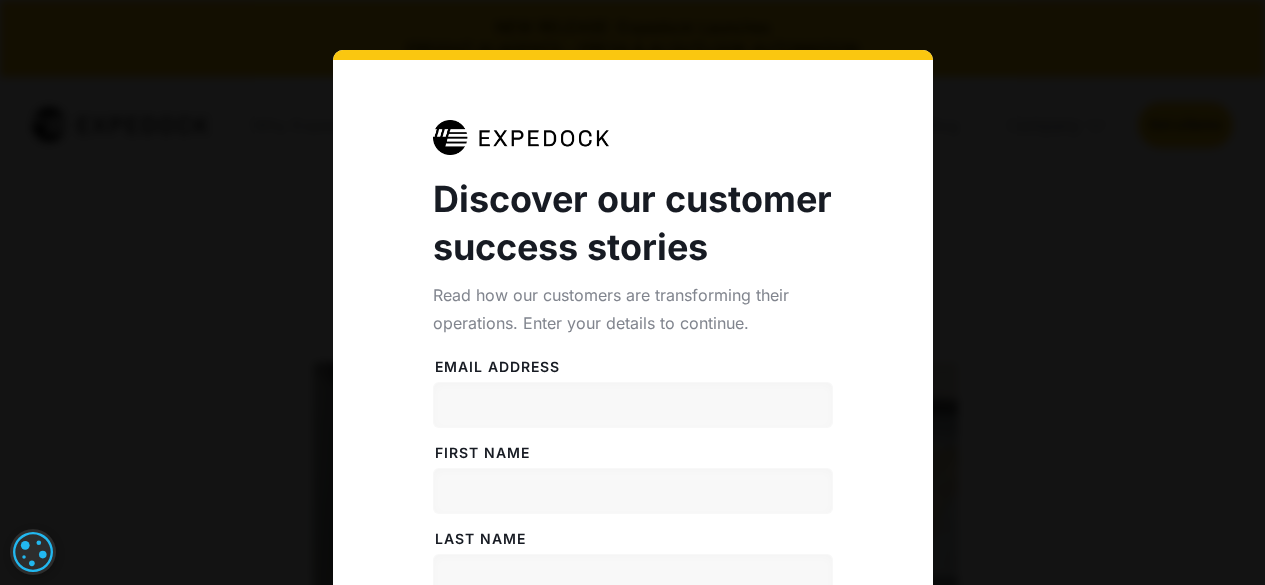 select 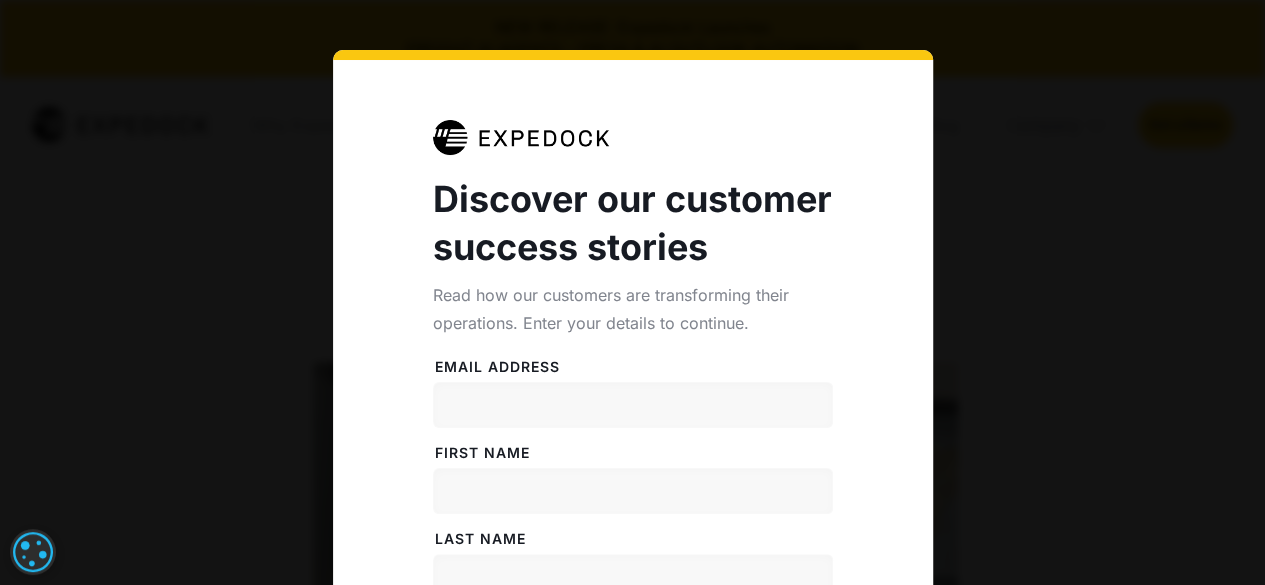 scroll, scrollTop: 0, scrollLeft: 0, axis: both 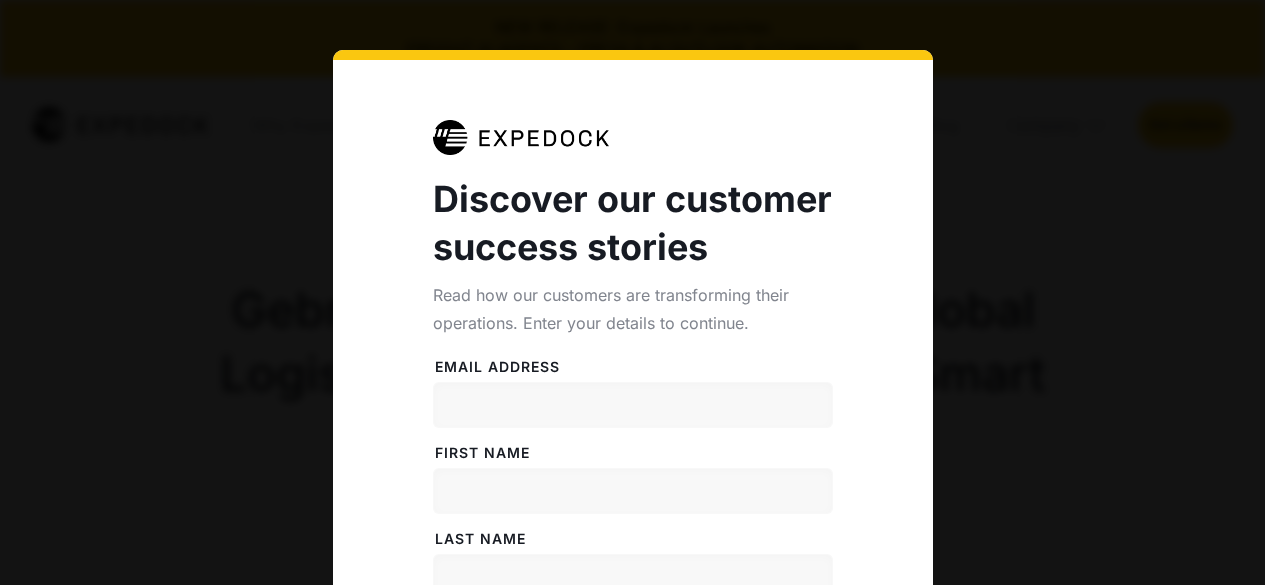 select 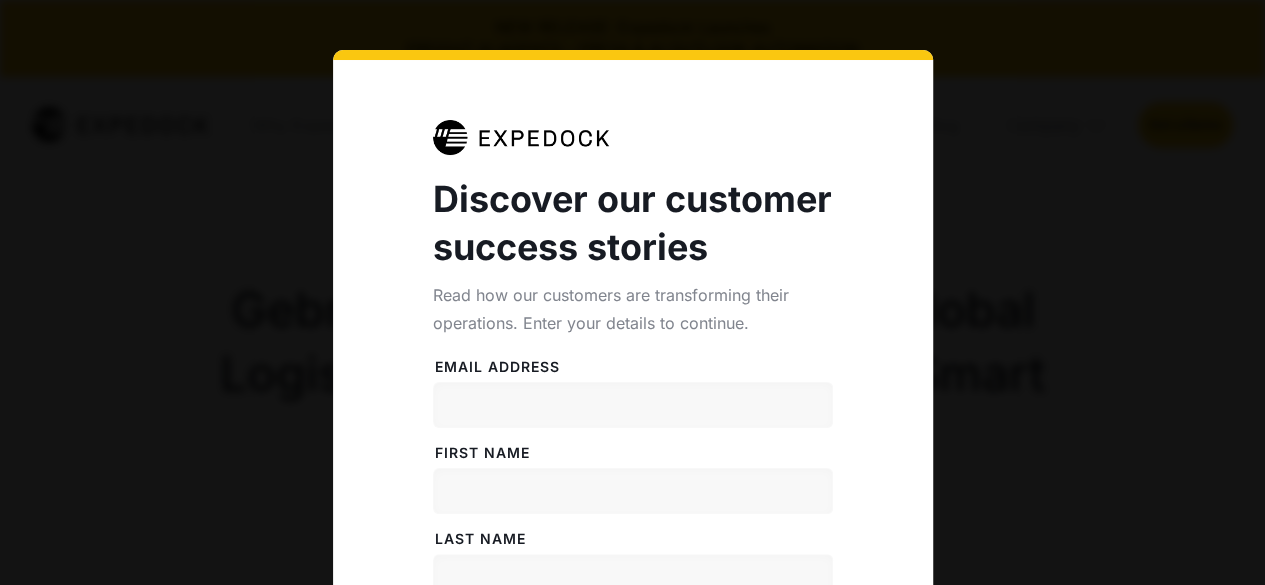 scroll, scrollTop: 0, scrollLeft: 0, axis: both 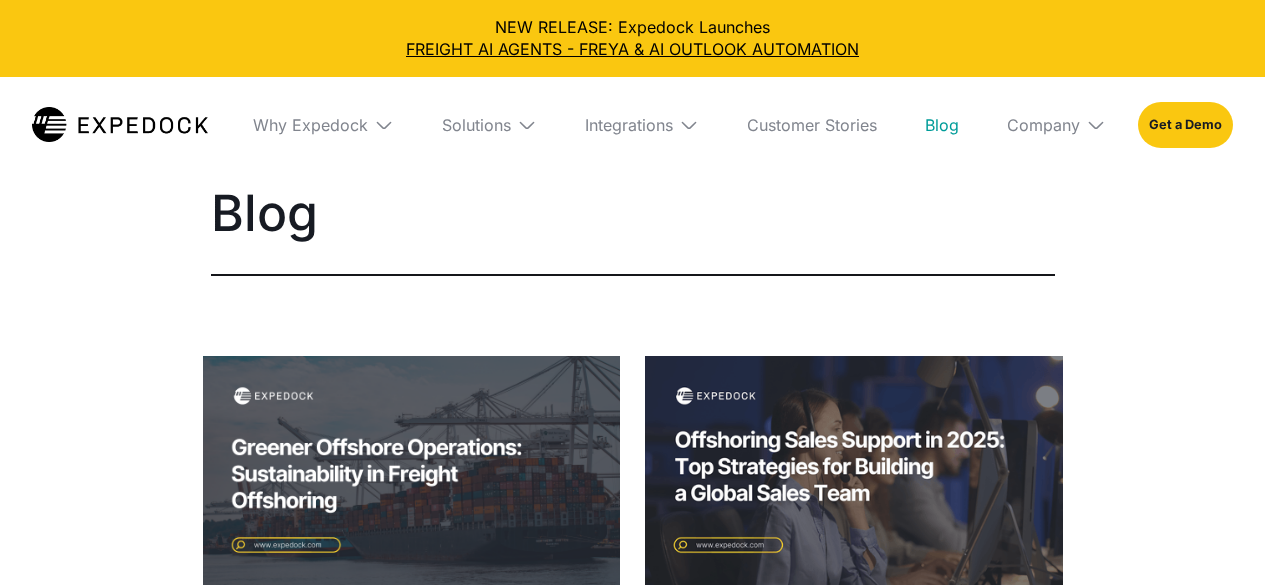 select 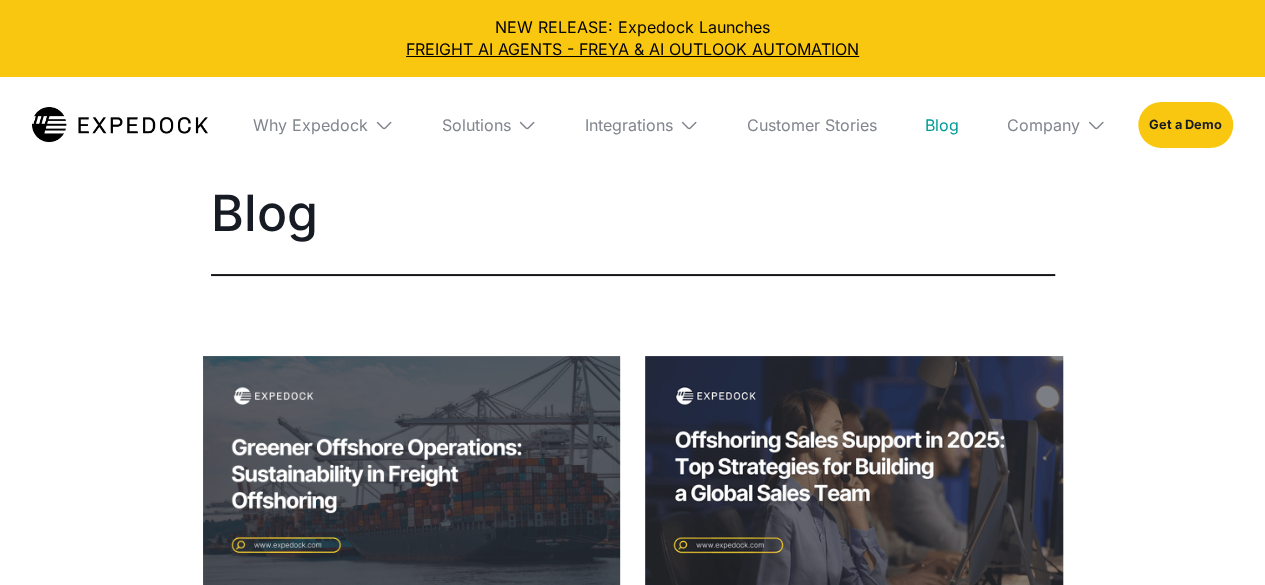 scroll, scrollTop: 0, scrollLeft: 0, axis: both 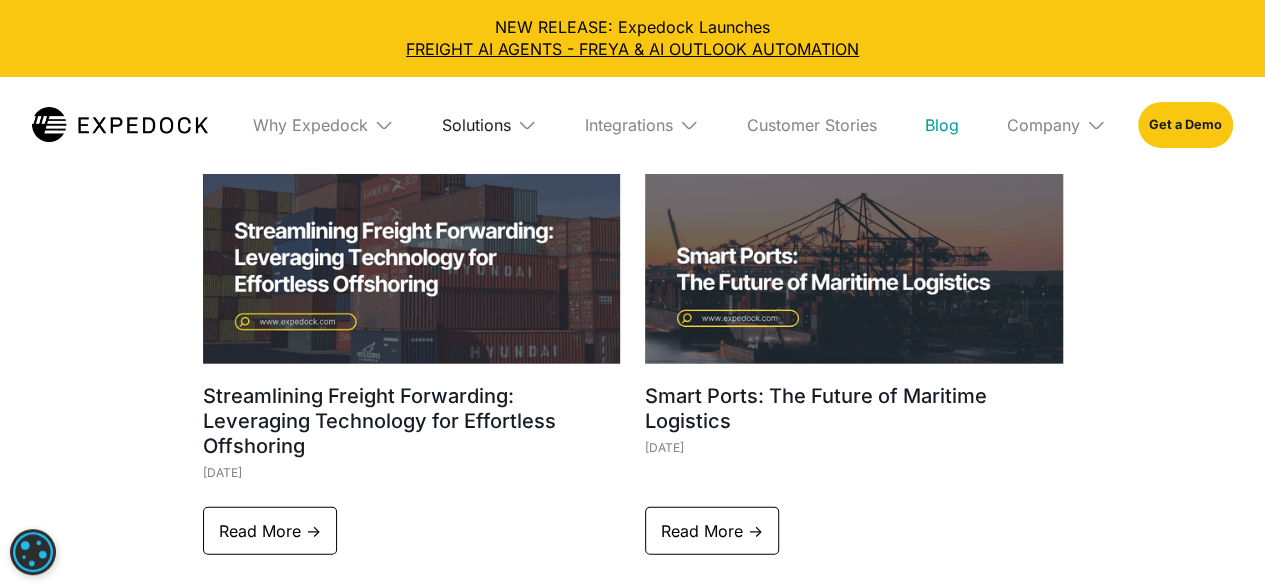 click on "Solutions" at bounding box center [476, 125] 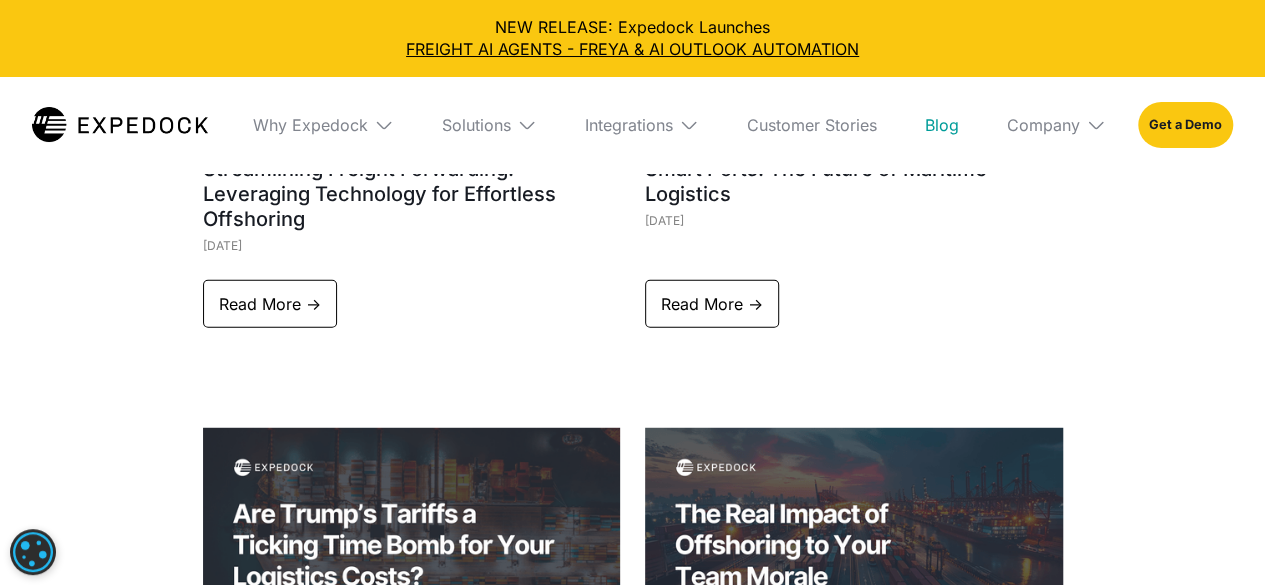 scroll, scrollTop: 2547, scrollLeft: 0, axis: vertical 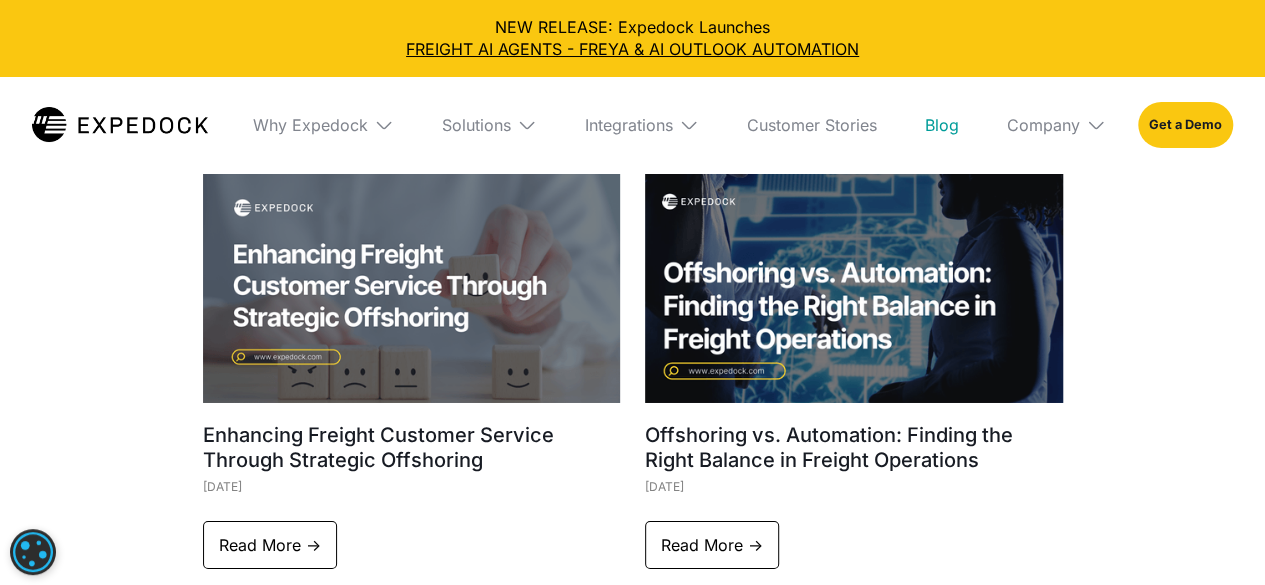 click at bounding box center [854, 285] 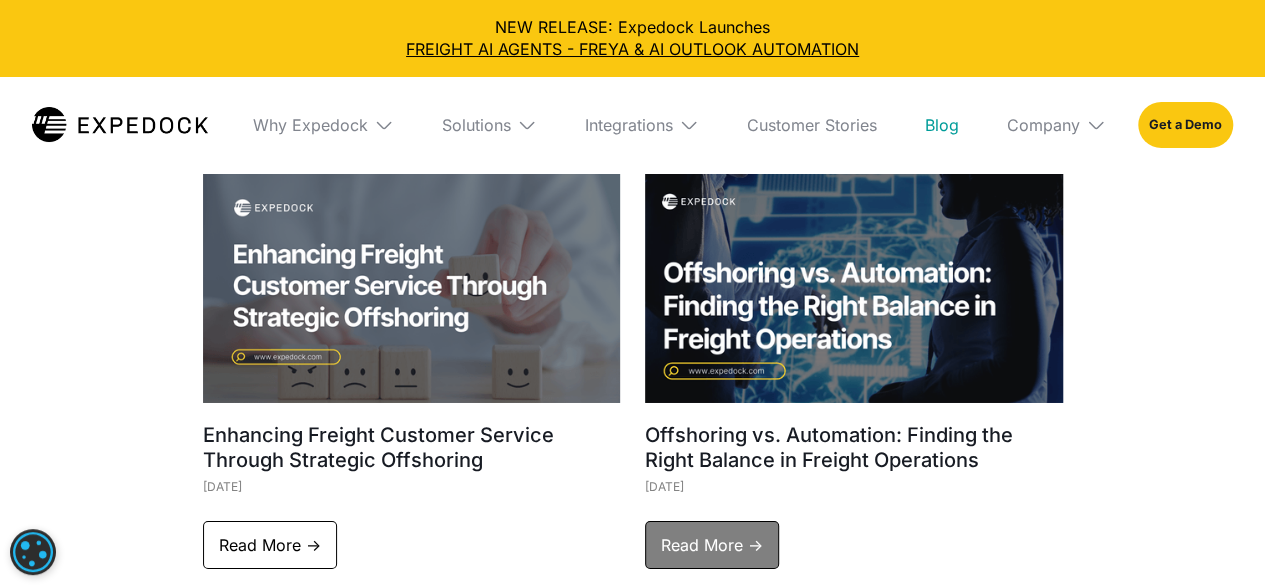 click on "Read More ->" at bounding box center [712, 545] 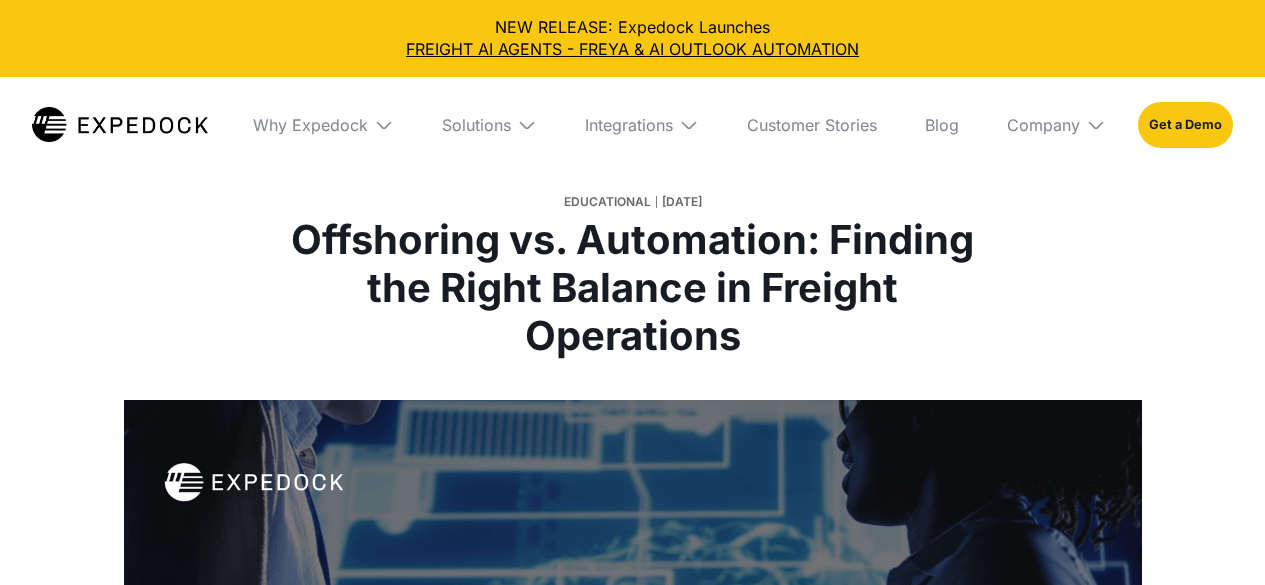 select 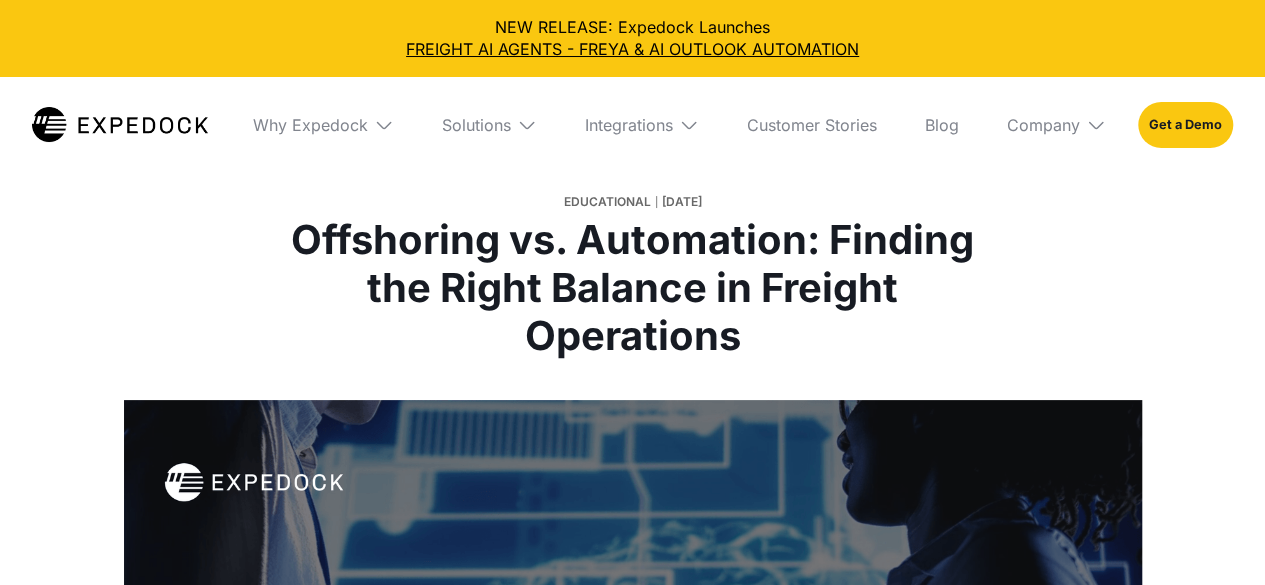 scroll, scrollTop: 0, scrollLeft: 0, axis: both 